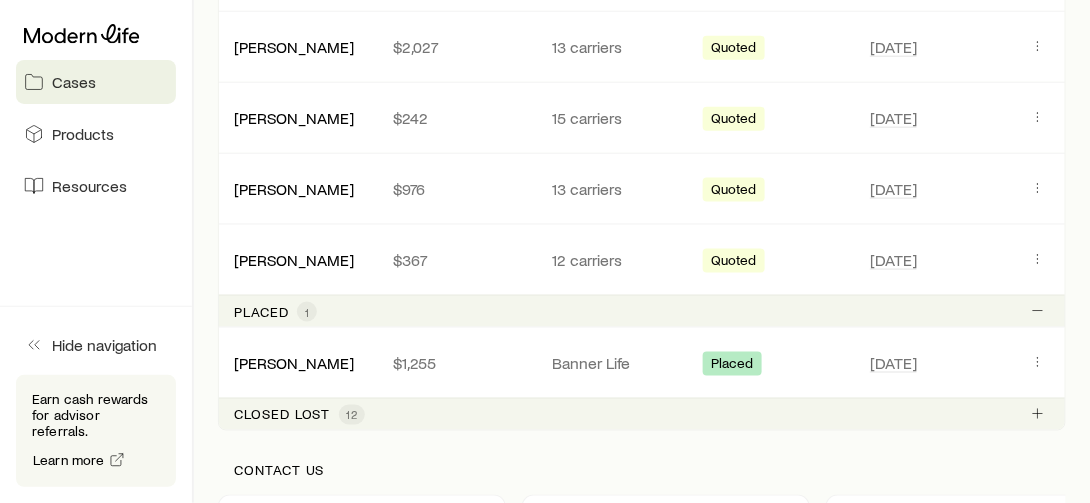 scroll, scrollTop: 524, scrollLeft: 0, axis: vertical 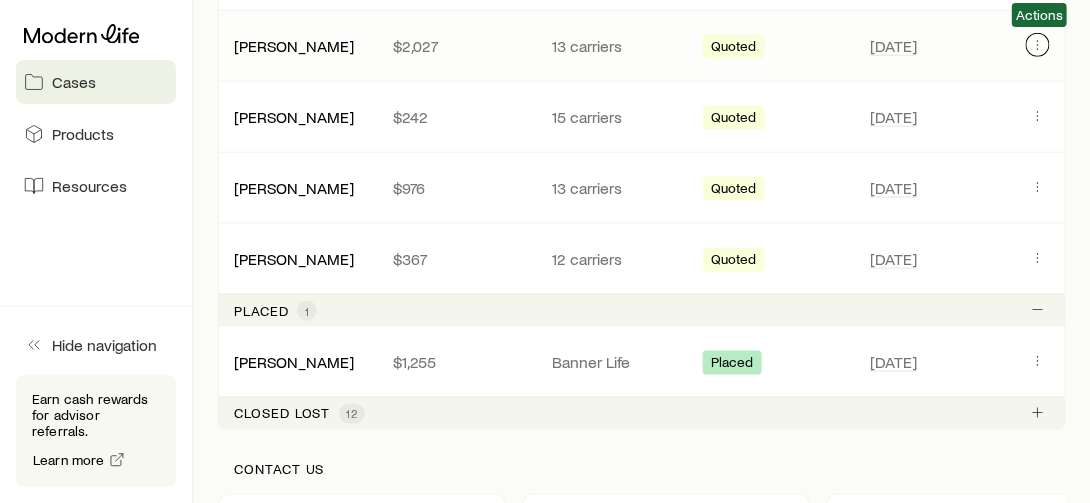 click 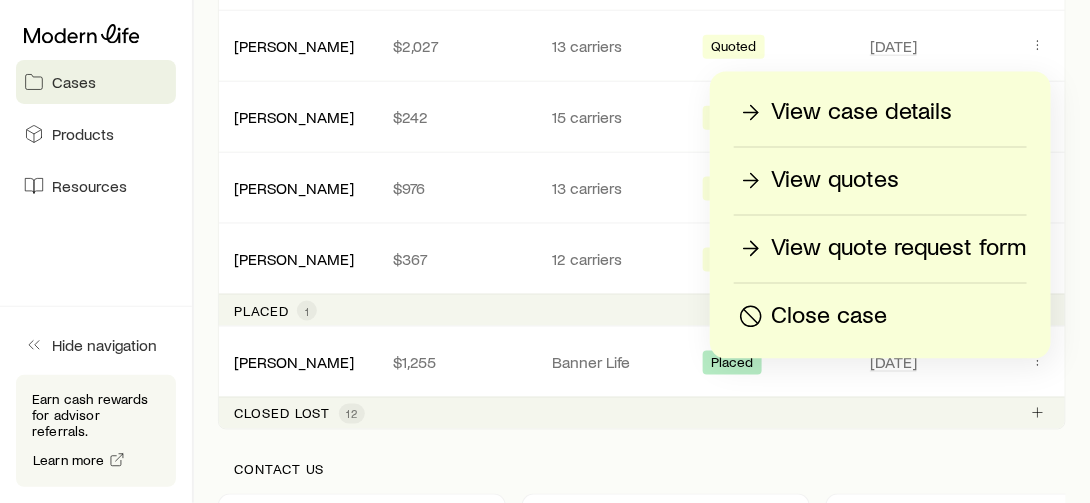 click on "View quotes" at bounding box center [835, 181] 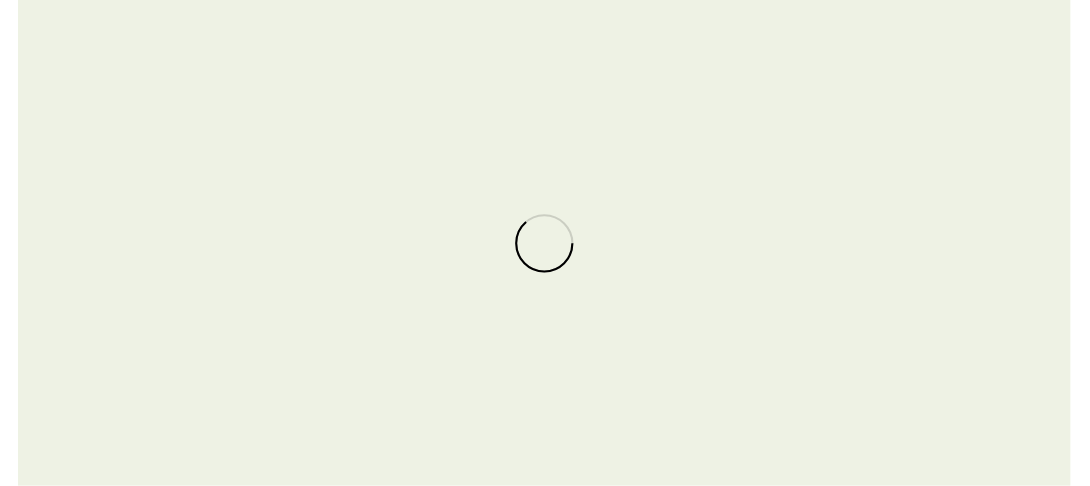 scroll, scrollTop: 0, scrollLeft: 0, axis: both 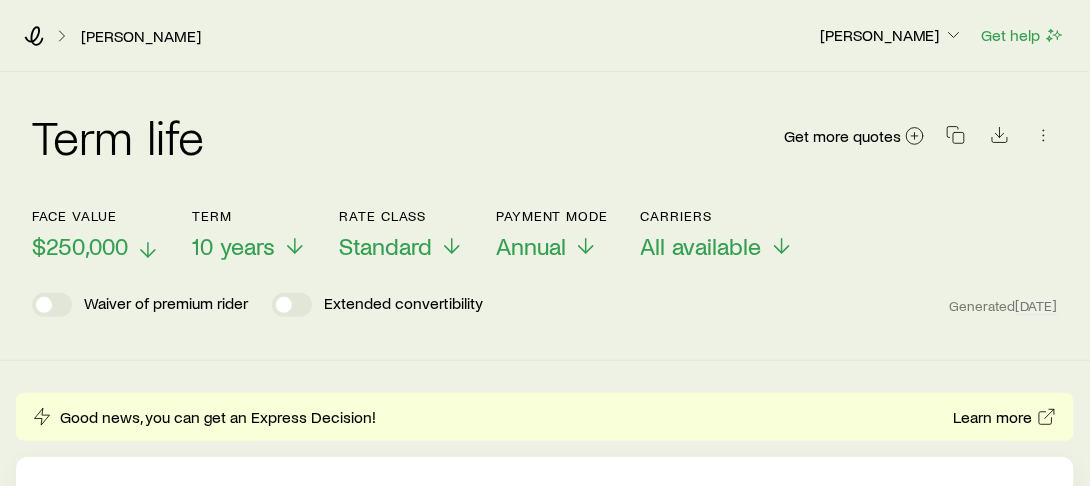 click on "$250,000" at bounding box center [80, 246] 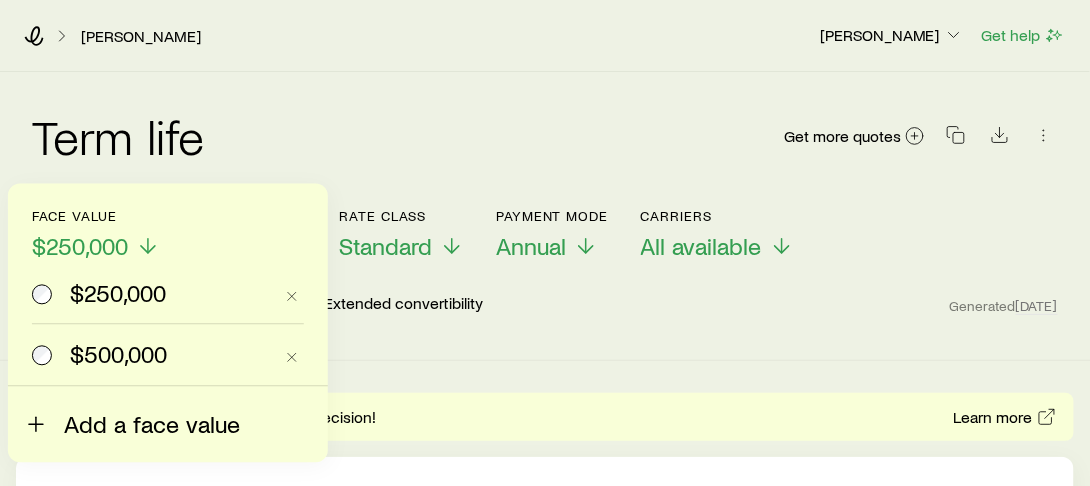 click on "Add a face value" at bounding box center [152, 425] 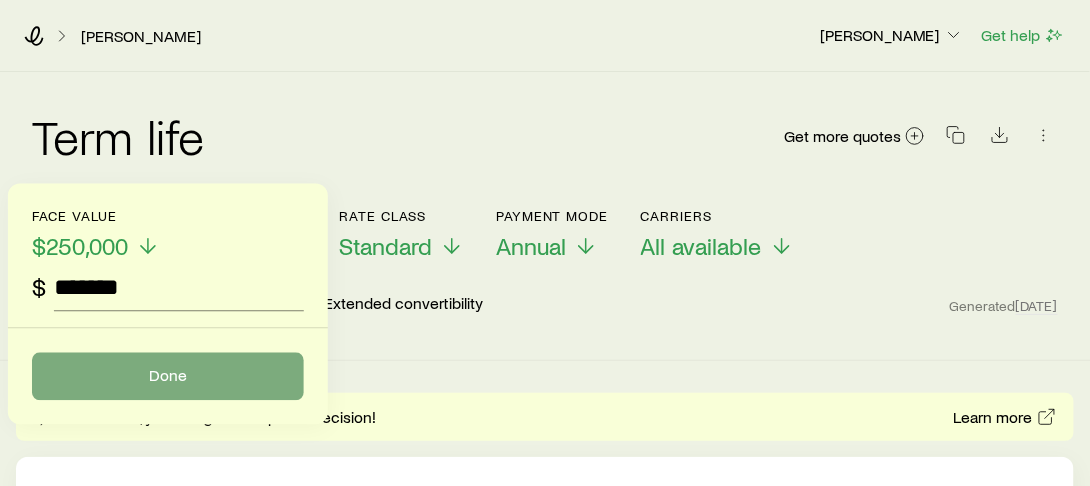 type on "*******" 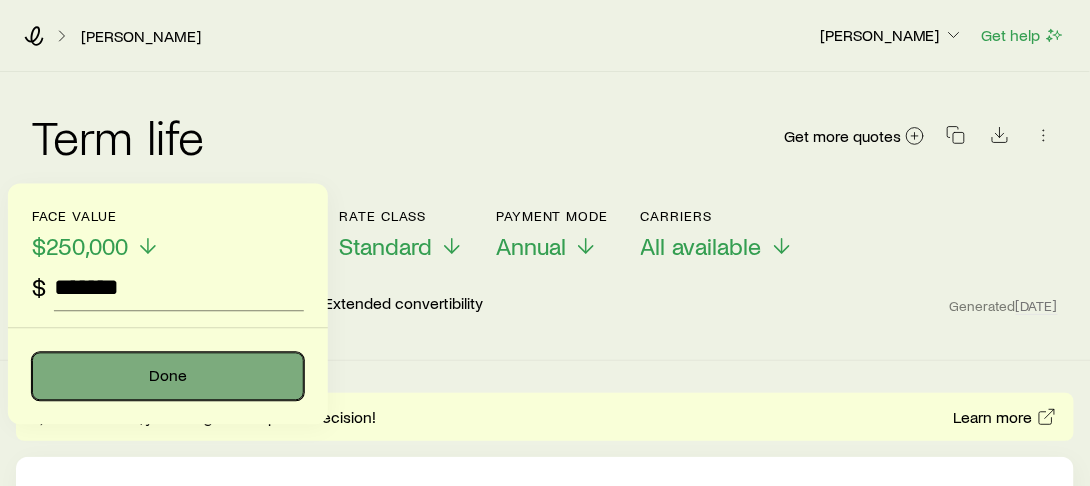 click on "Done" at bounding box center [168, 377] 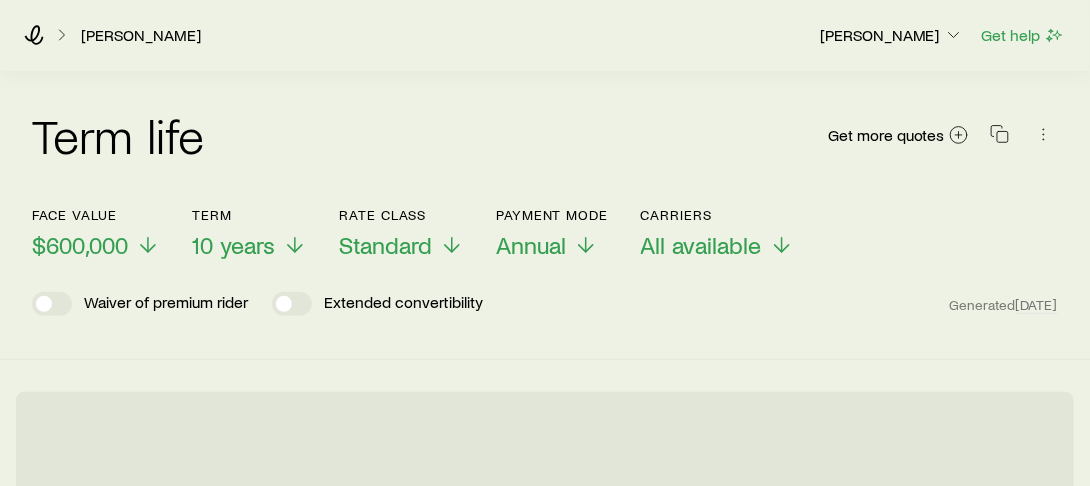 scroll, scrollTop: 0, scrollLeft: 0, axis: both 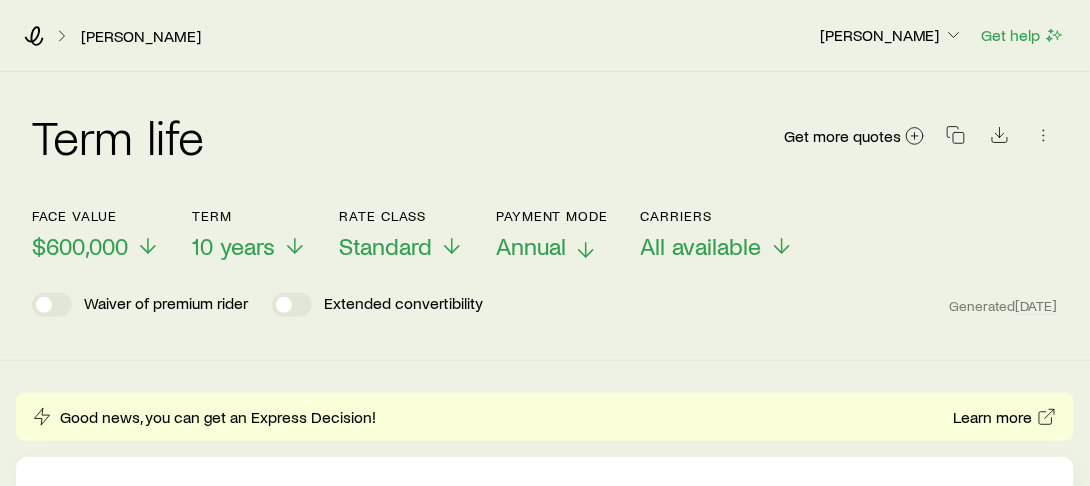 click 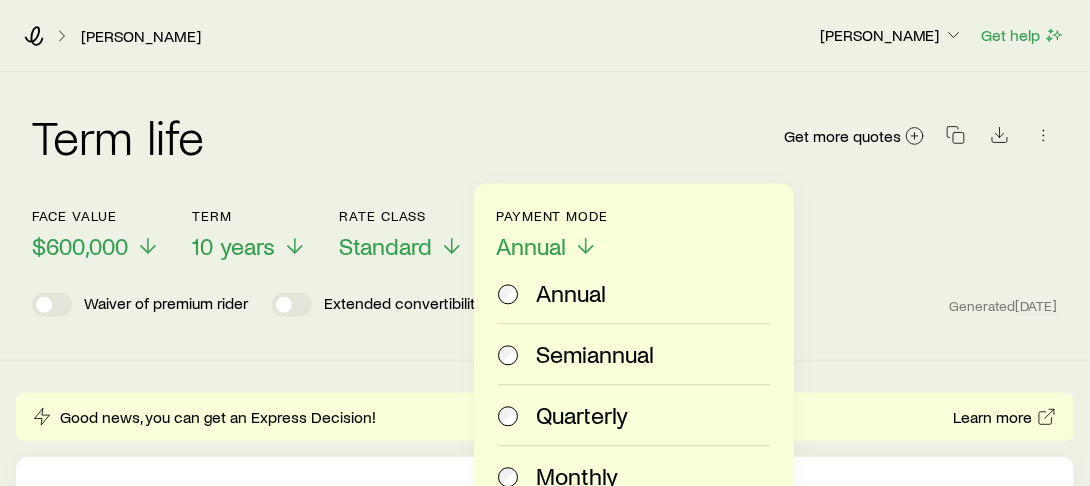 click on "Monthly" at bounding box center [577, 477] 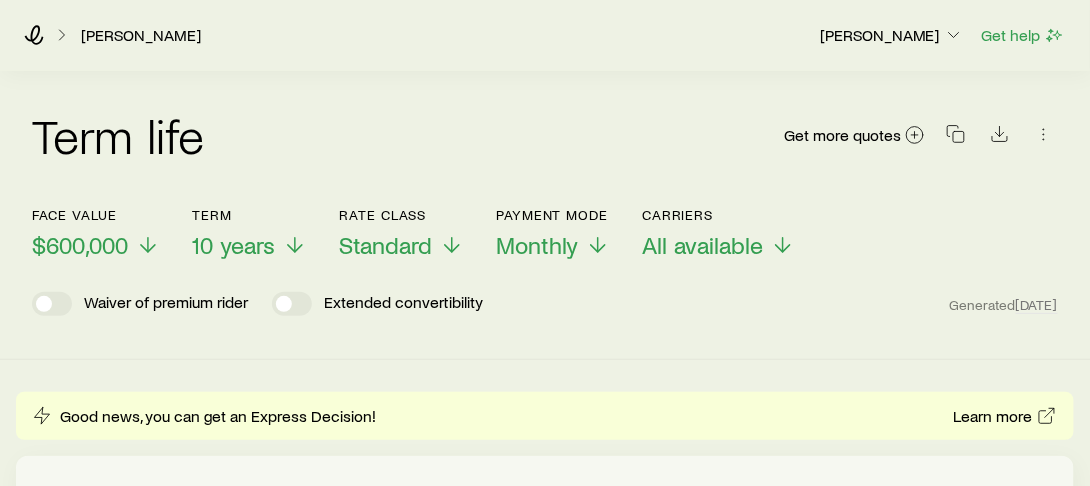 scroll, scrollTop: 0, scrollLeft: 0, axis: both 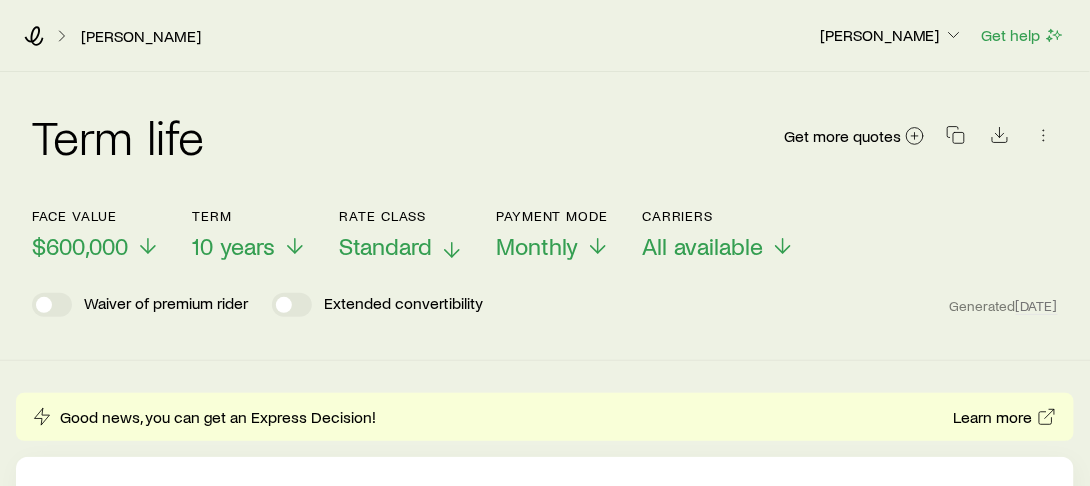 click on "Standard" at bounding box center [385, 246] 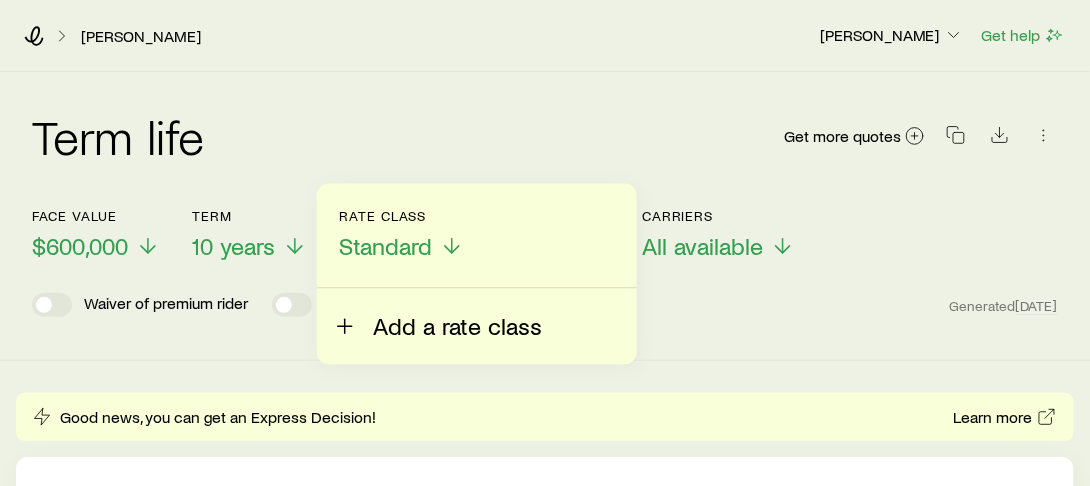 click on "Add a rate class" at bounding box center (457, 327) 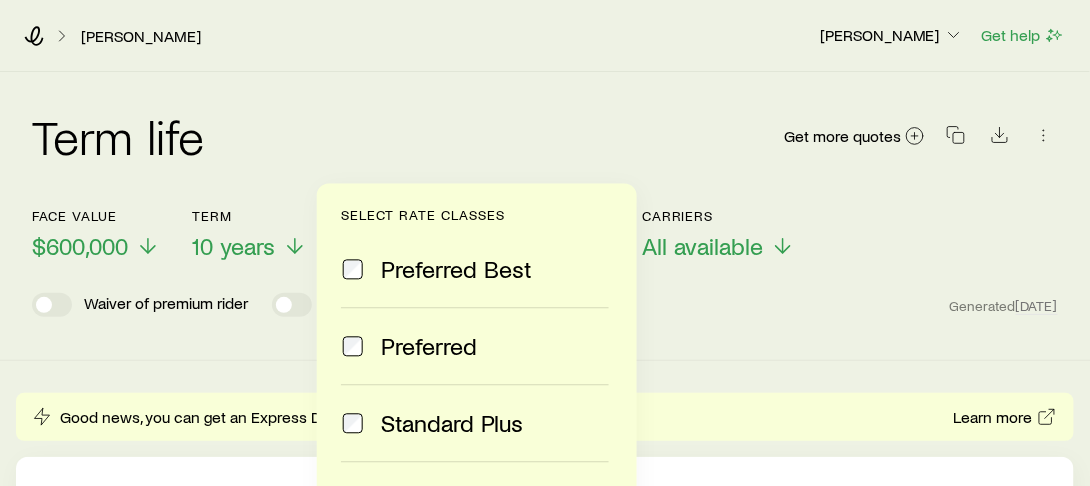 click on "Preferred" at bounding box center [429, 347] 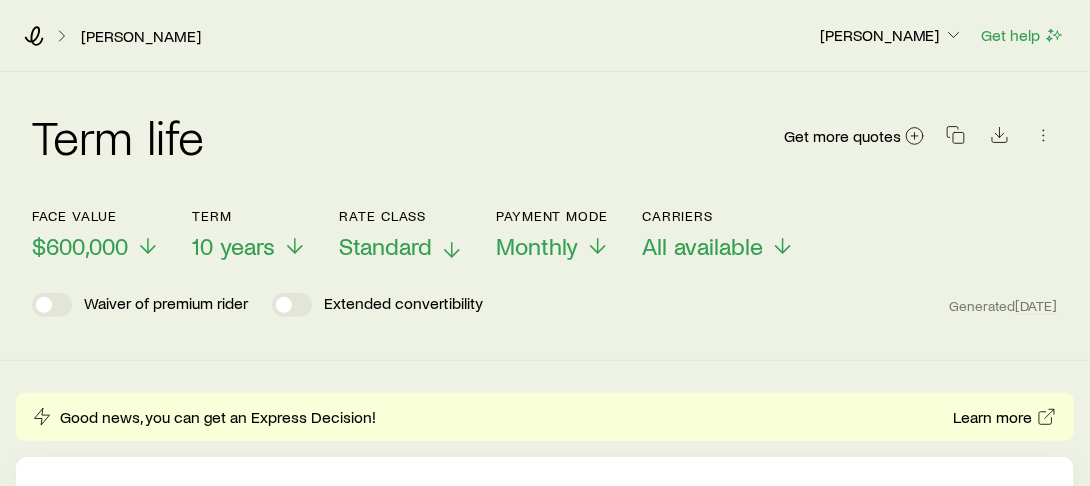 click 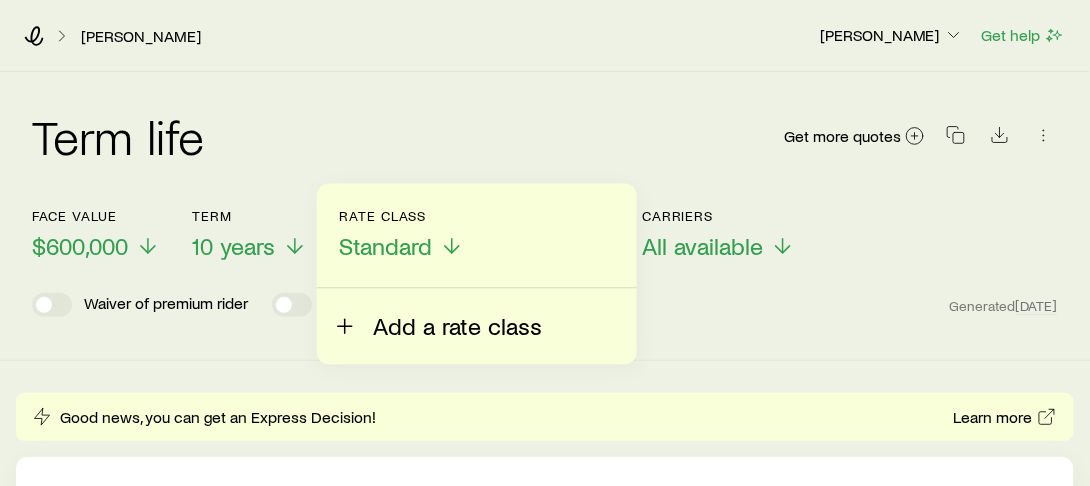 click on "Add a rate class" at bounding box center [437, 315] 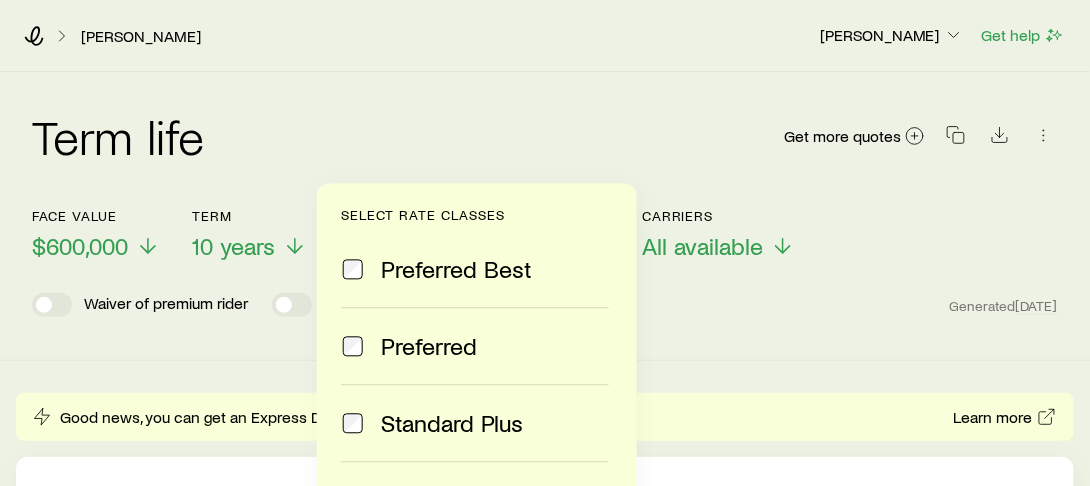 click on "Preferred" at bounding box center (475, 346) 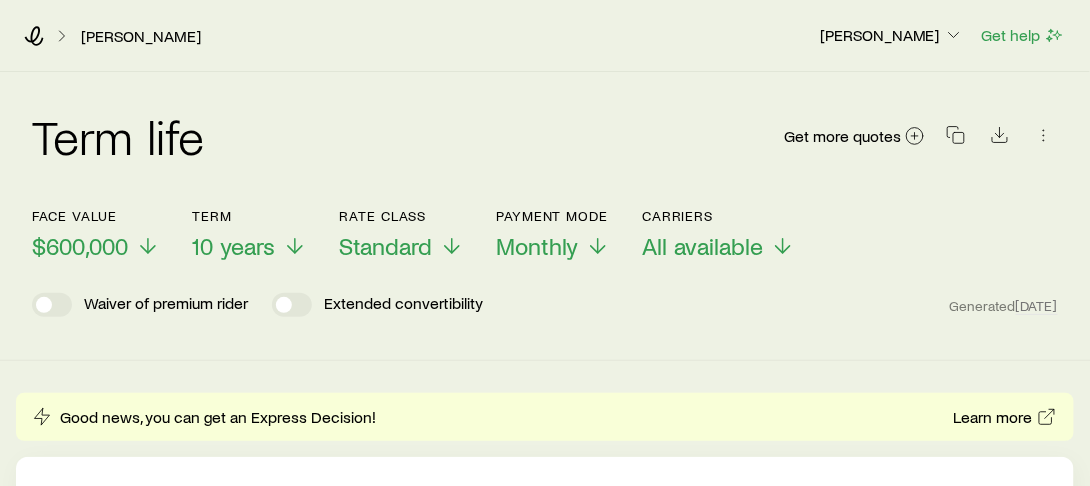 click on "Waiver of premium rider Extended convertibility Generated  [DATE]" at bounding box center (545, 305) 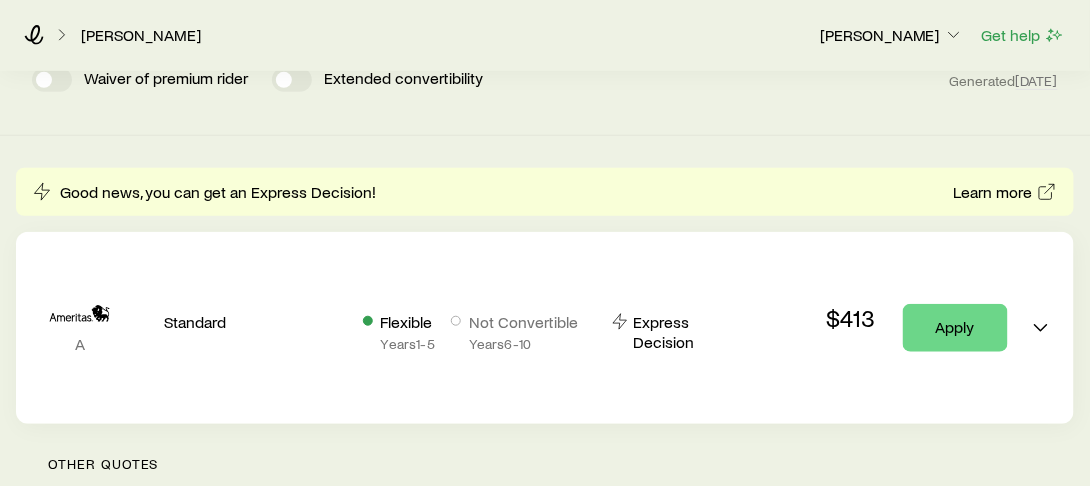 scroll, scrollTop: 182, scrollLeft: 0, axis: vertical 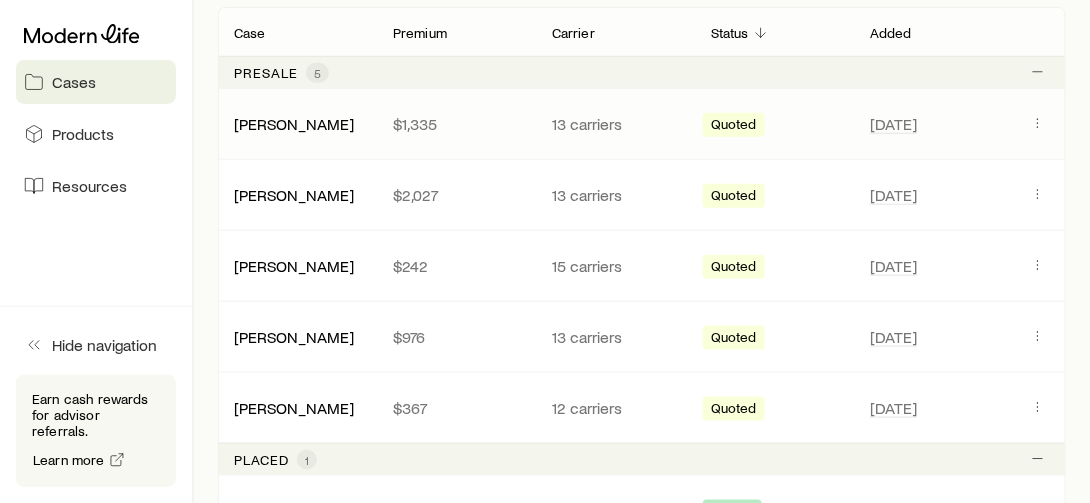 click on "[PERSON_NAME]  $1,335 13 carriers Quoted [DATE]" at bounding box center (642, 124) 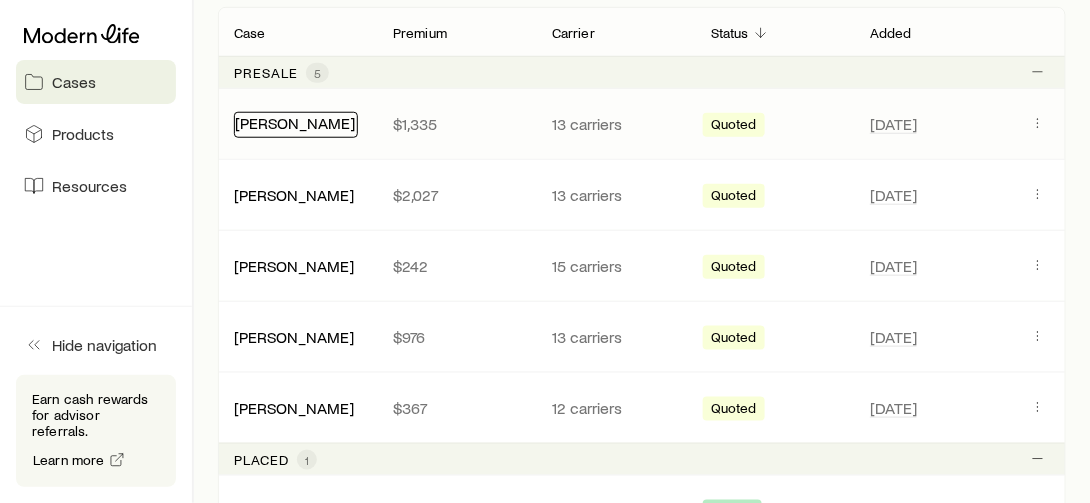 click on "[PERSON_NAME]" at bounding box center [296, 125] 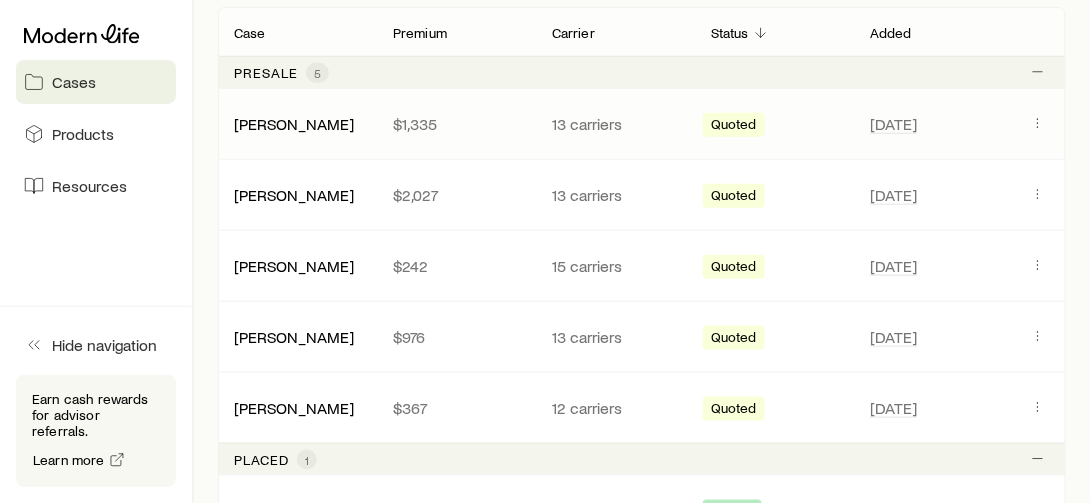 click on "[PERSON_NAME]" at bounding box center [297, 124] 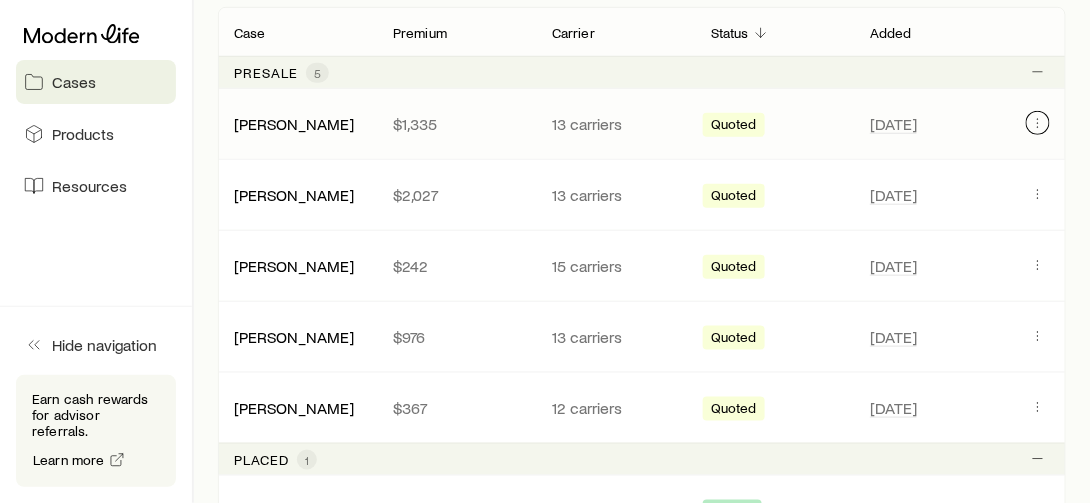 click 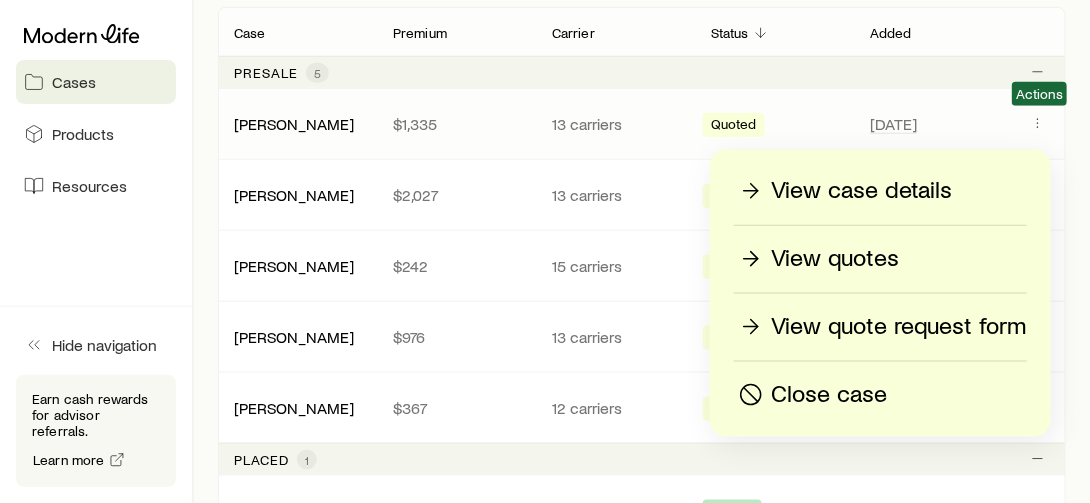 click on "View case details" at bounding box center [861, 191] 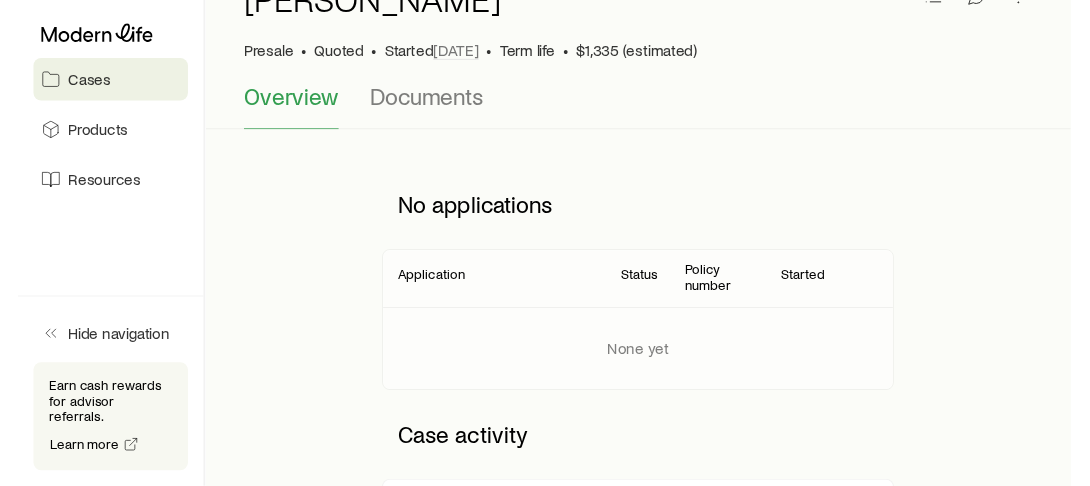 scroll, scrollTop: 0, scrollLeft: 0, axis: both 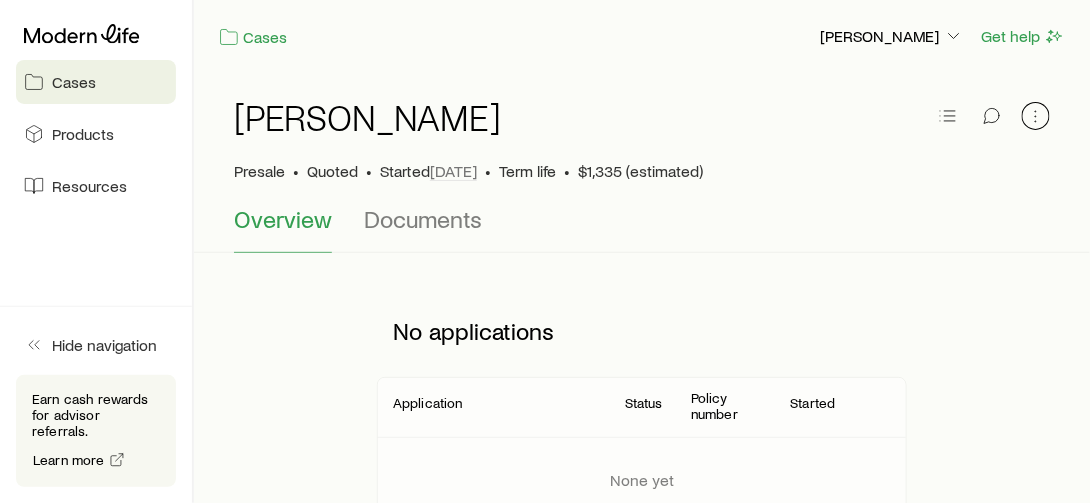click 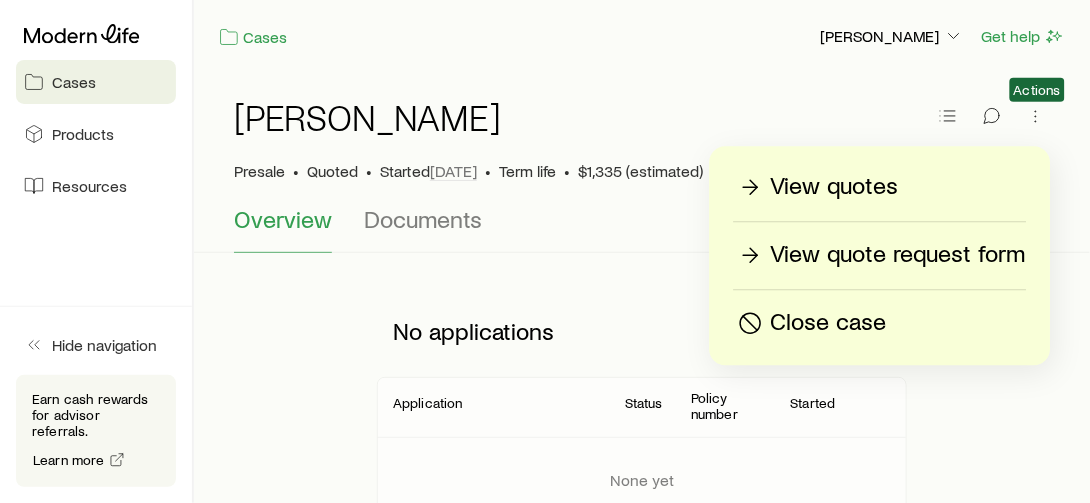 click on "View quotes" at bounding box center [835, 187] 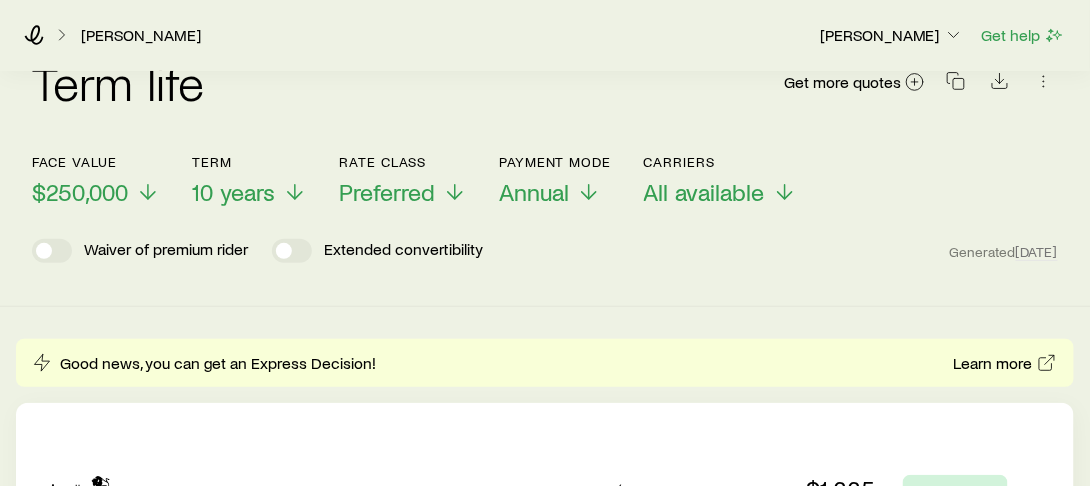 scroll, scrollTop: 55, scrollLeft: 0, axis: vertical 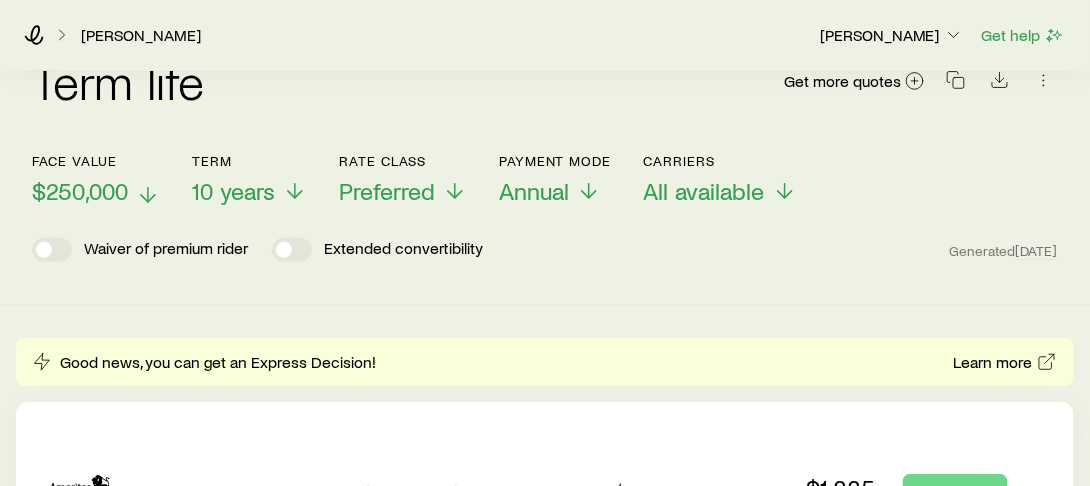 click on "$250,000" at bounding box center (96, 191) 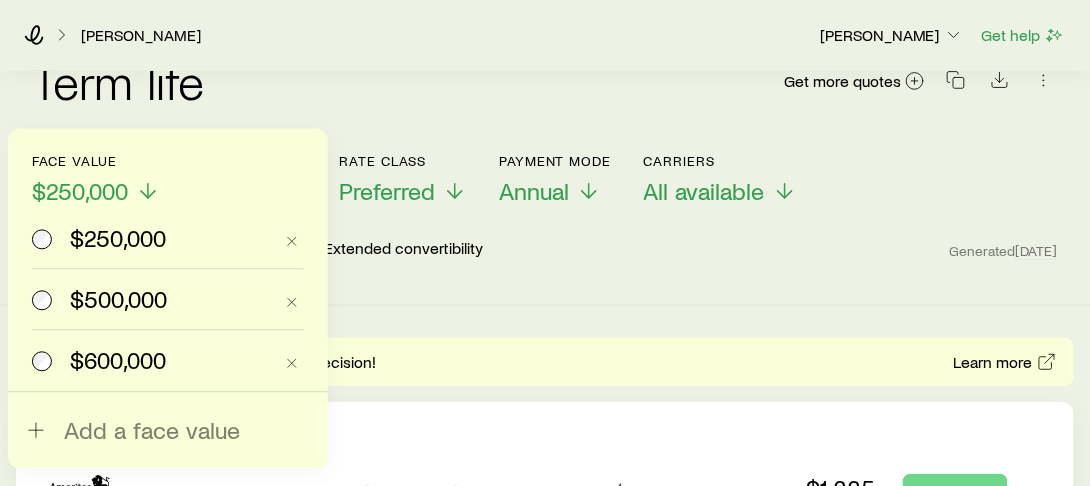click on "$600,000" at bounding box center [152, 361] 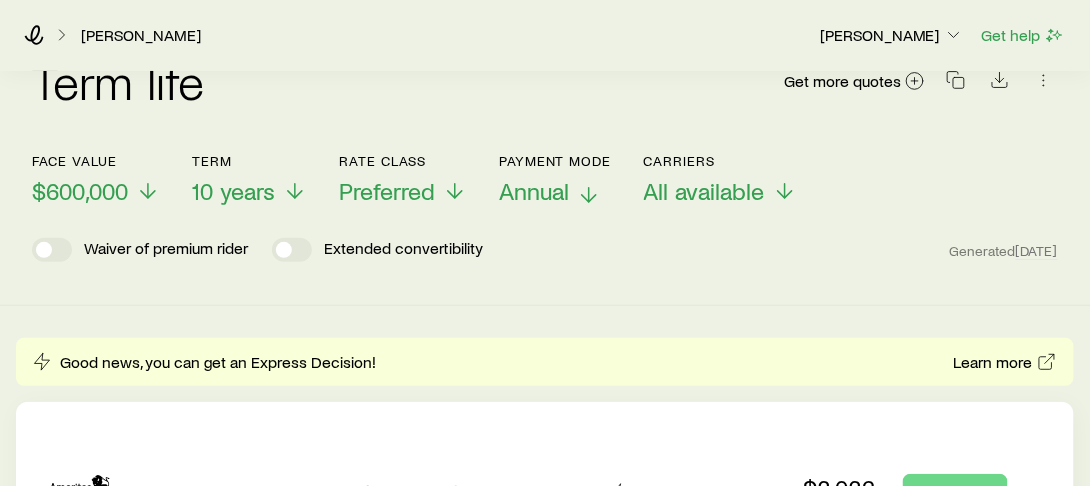 click on "Annual" at bounding box center (555, 191) 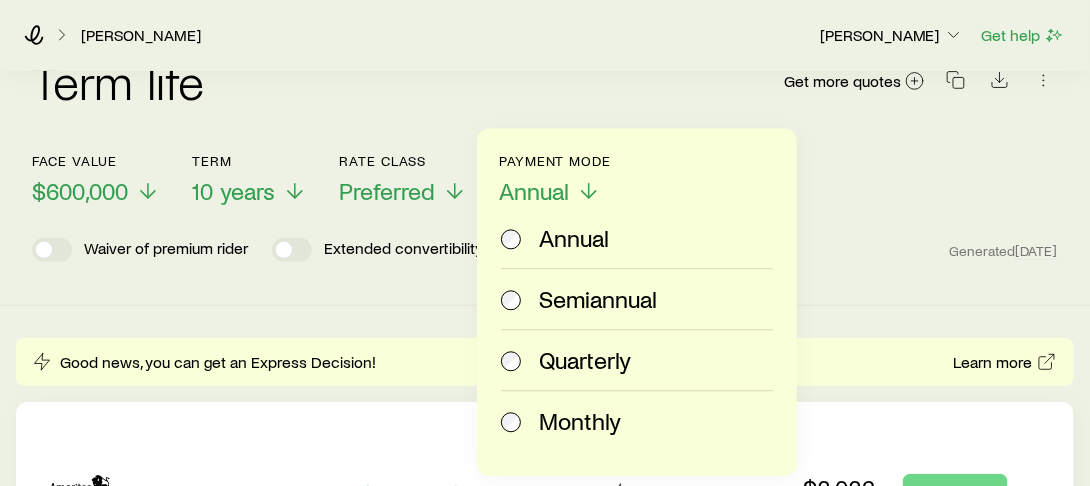 click on "Monthly" at bounding box center (580, 422) 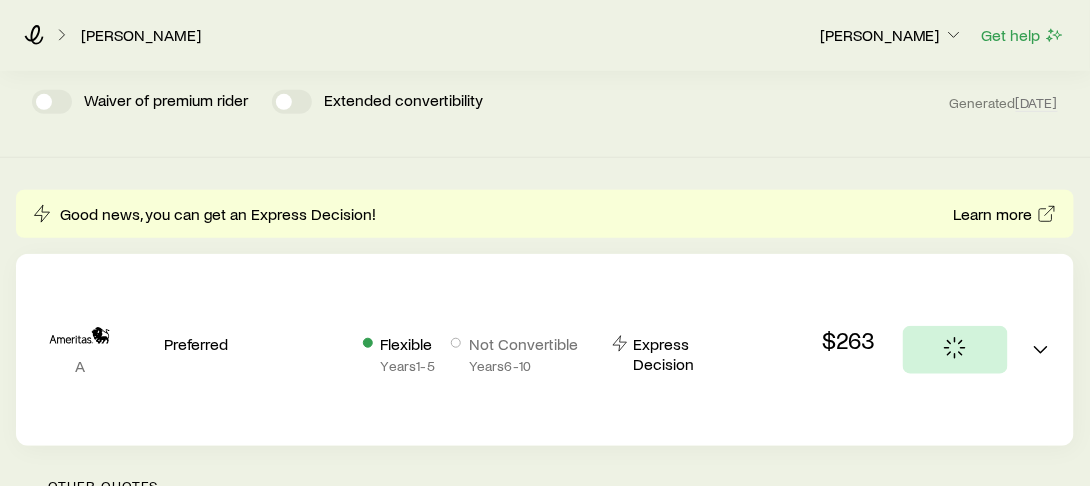 scroll, scrollTop: 244, scrollLeft: 0, axis: vertical 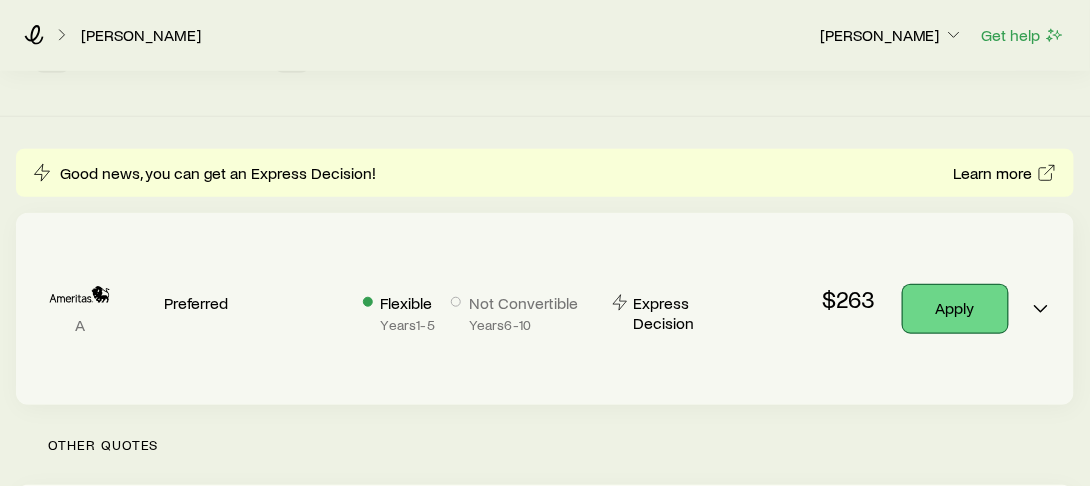 click on "Apply" at bounding box center [955, 309] 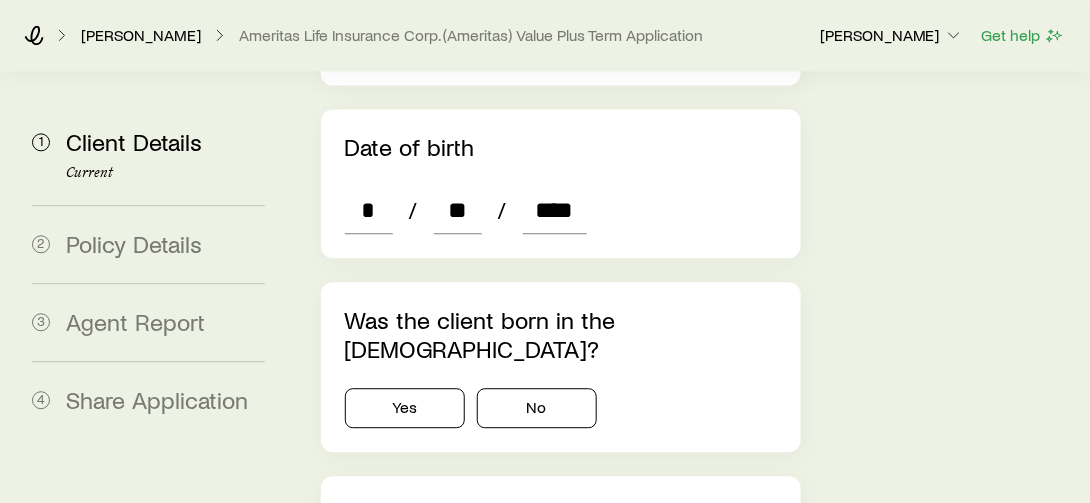 scroll, scrollTop: 1040, scrollLeft: 0, axis: vertical 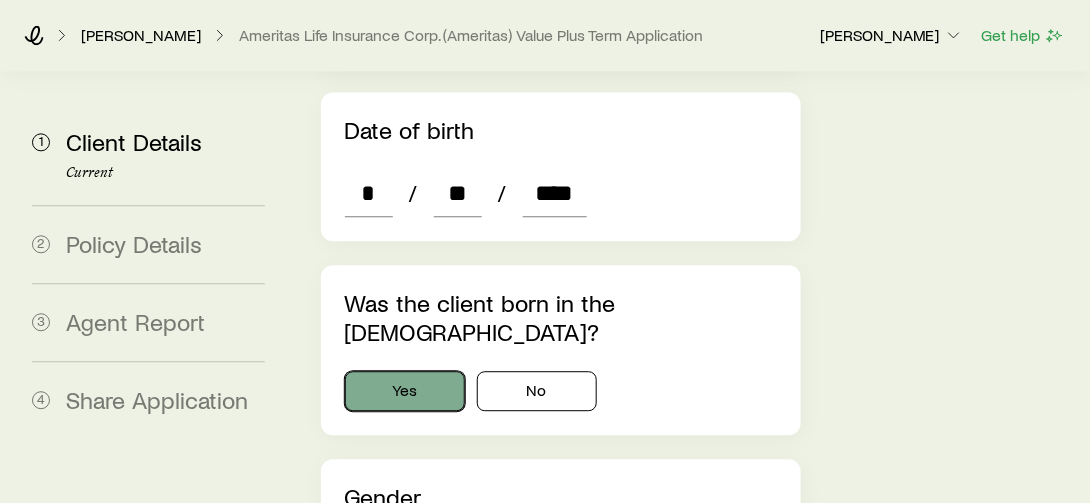 click on "Yes" at bounding box center (405, 391) 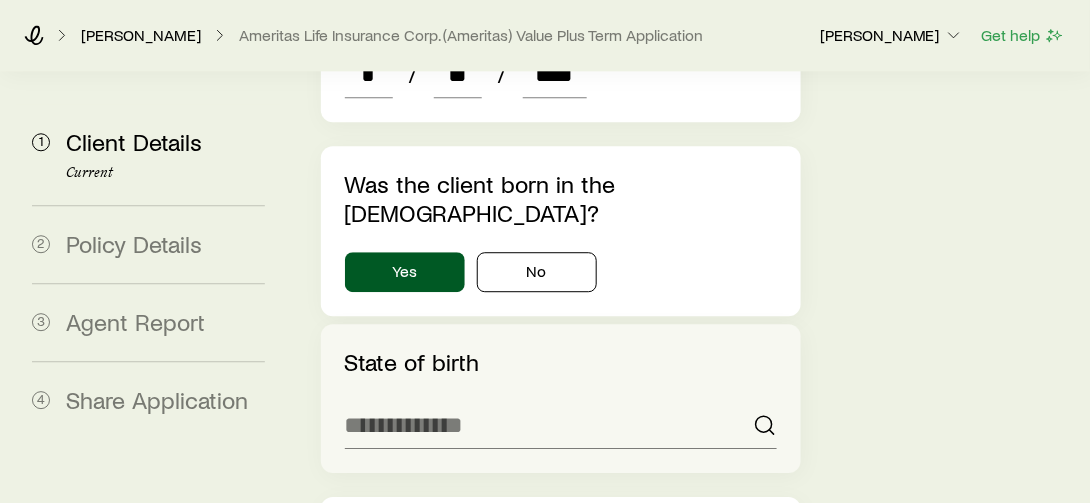 scroll, scrollTop: 1159, scrollLeft: 0, axis: vertical 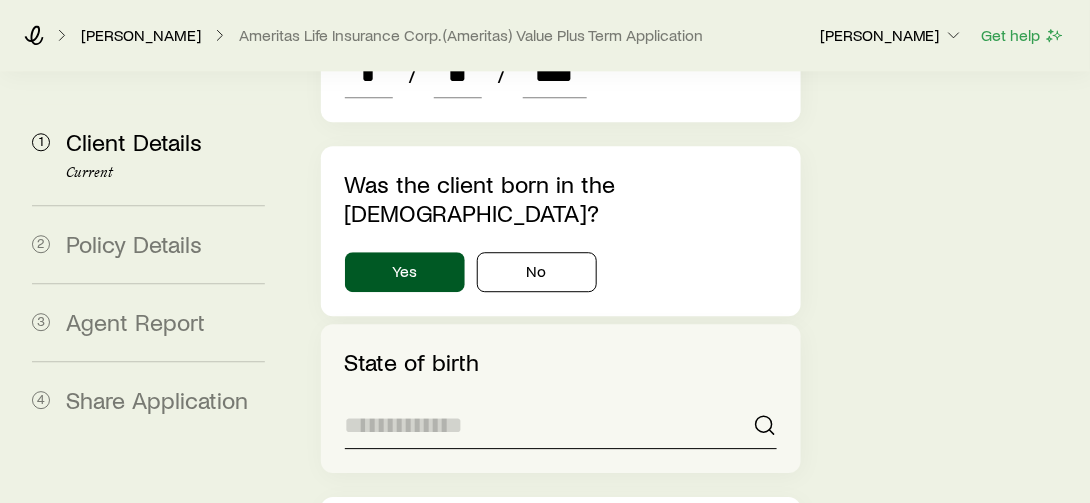click at bounding box center (561, 425) 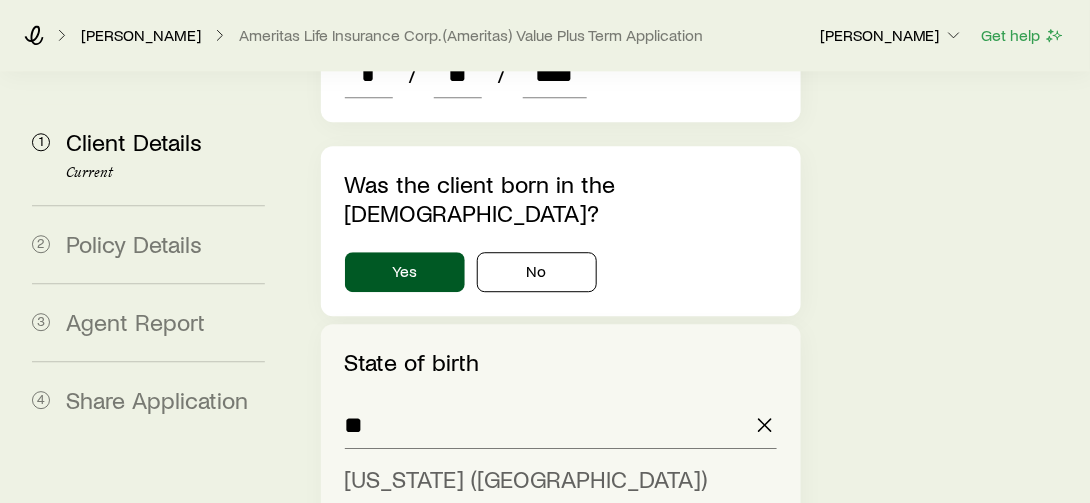 click on "[US_STATE] ([GEOGRAPHIC_DATA])" at bounding box center [526, 478] 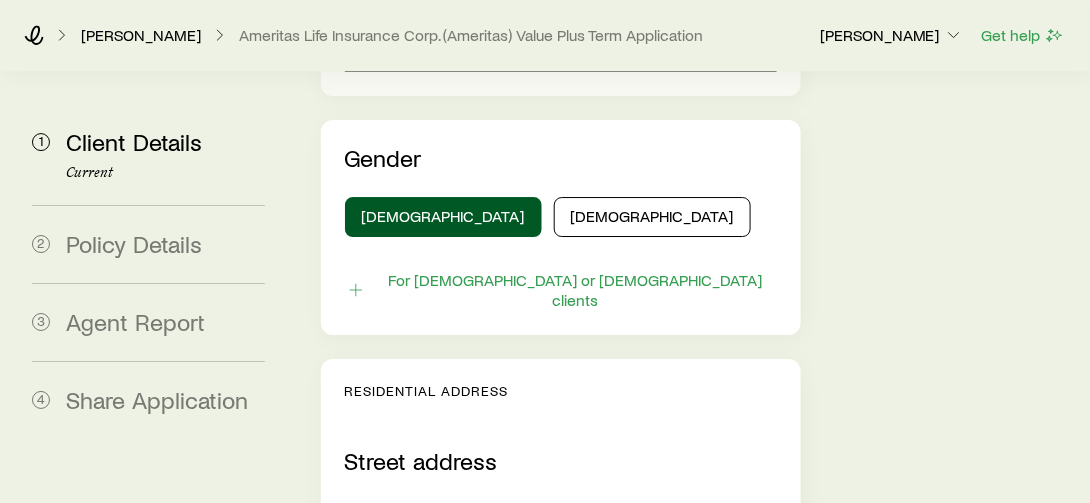 scroll, scrollTop: 1541, scrollLeft: 0, axis: vertical 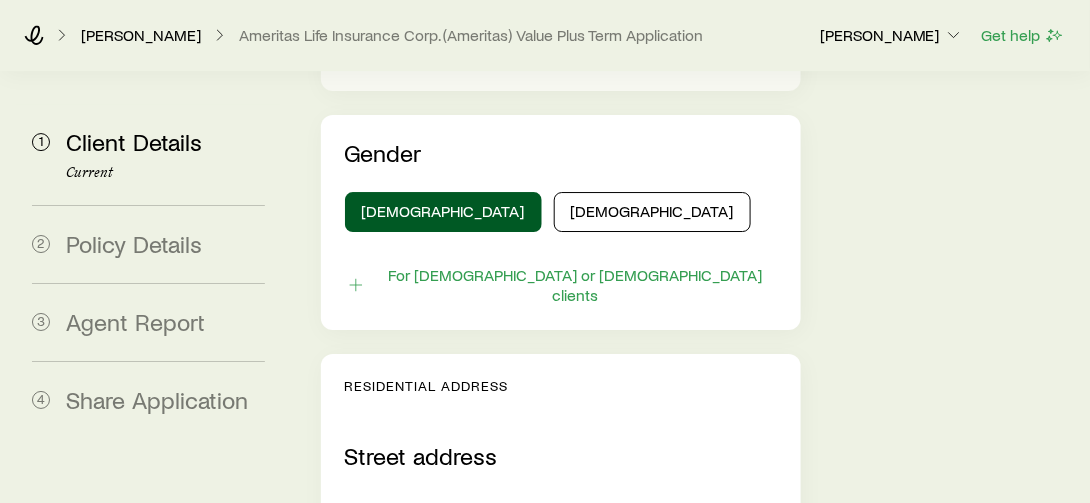 click on "Street address" at bounding box center (561, 519) 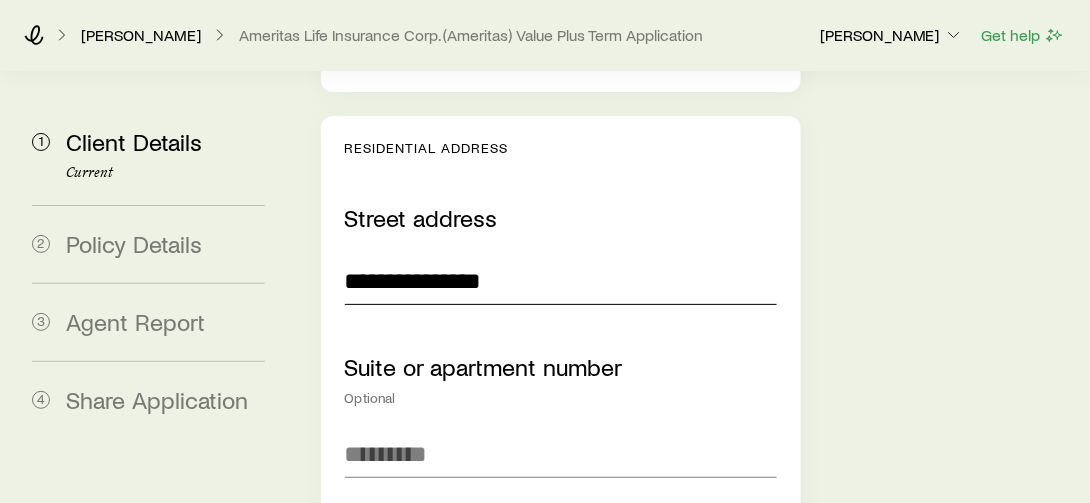 scroll, scrollTop: 1783, scrollLeft: 0, axis: vertical 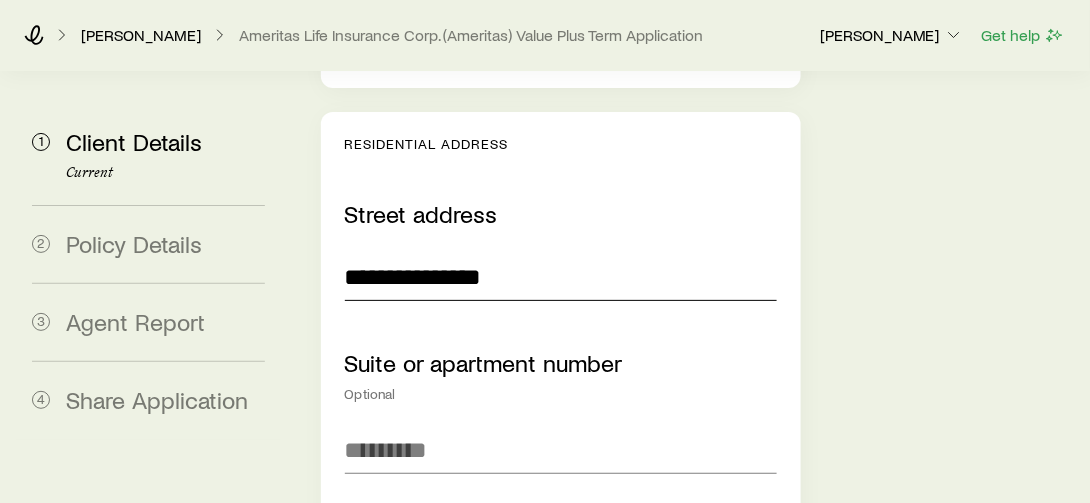 type on "**********" 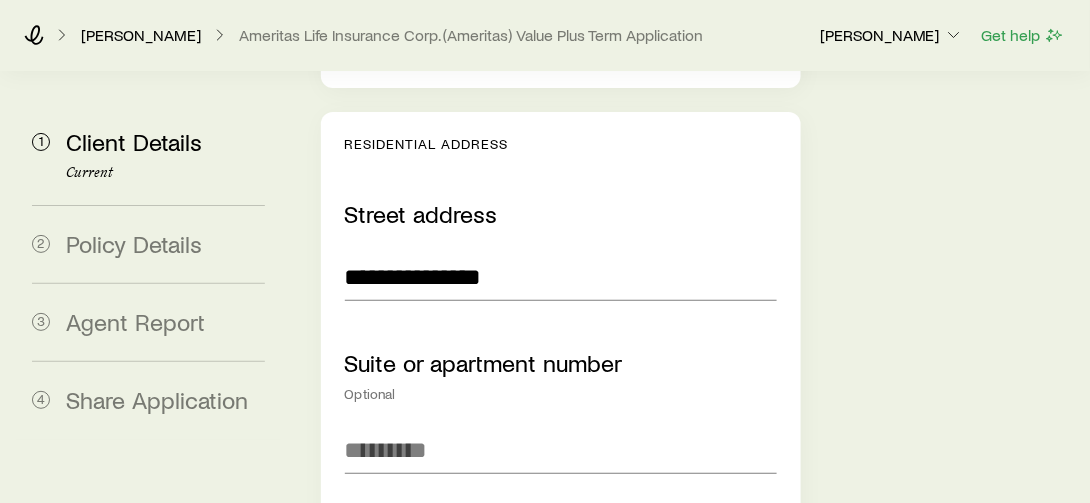 click on "City" at bounding box center (561, 599) 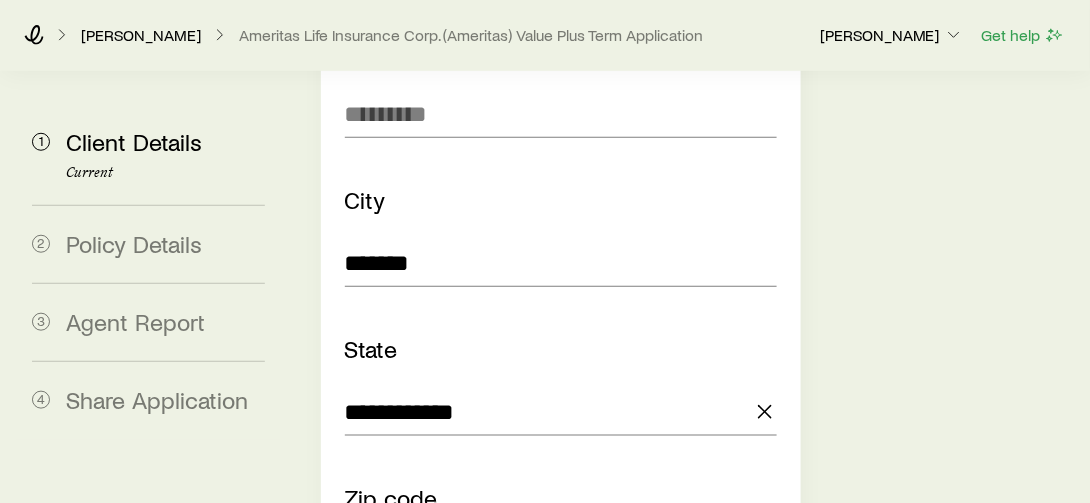 scroll, scrollTop: 2128, scrollLeft: 0, axis: vertical 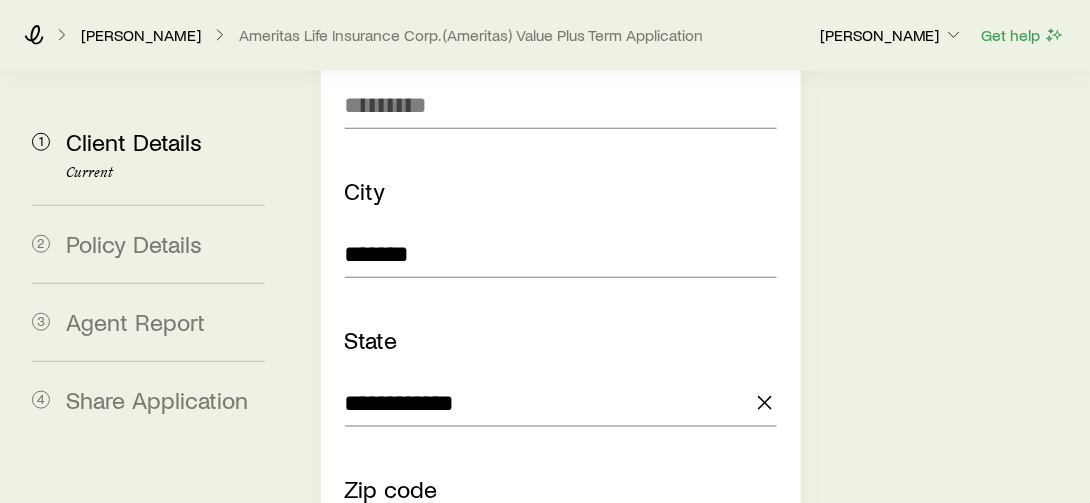 click on "Zip code" at bounding box center [561, 552] 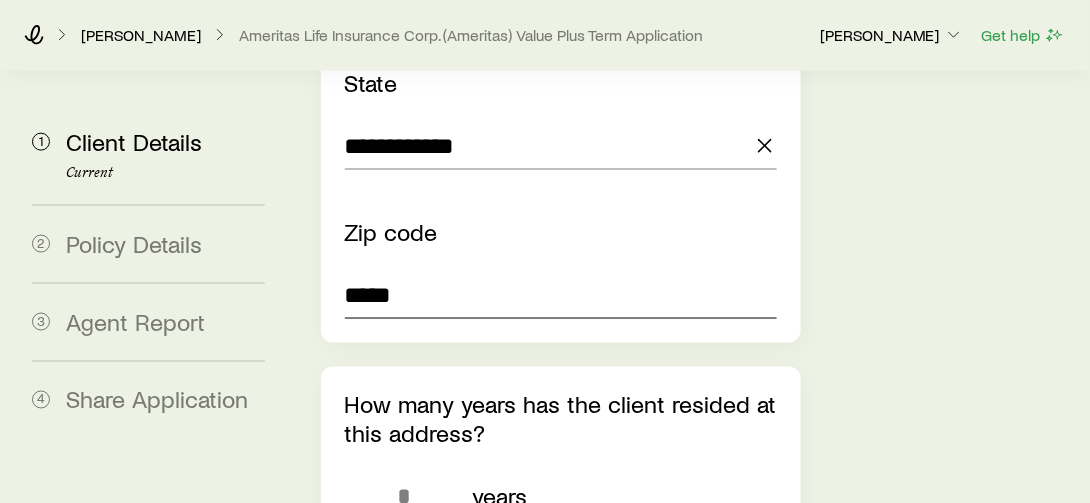 scroll, scrollTop: 2387, scrollLeft: 0, axis: vertical 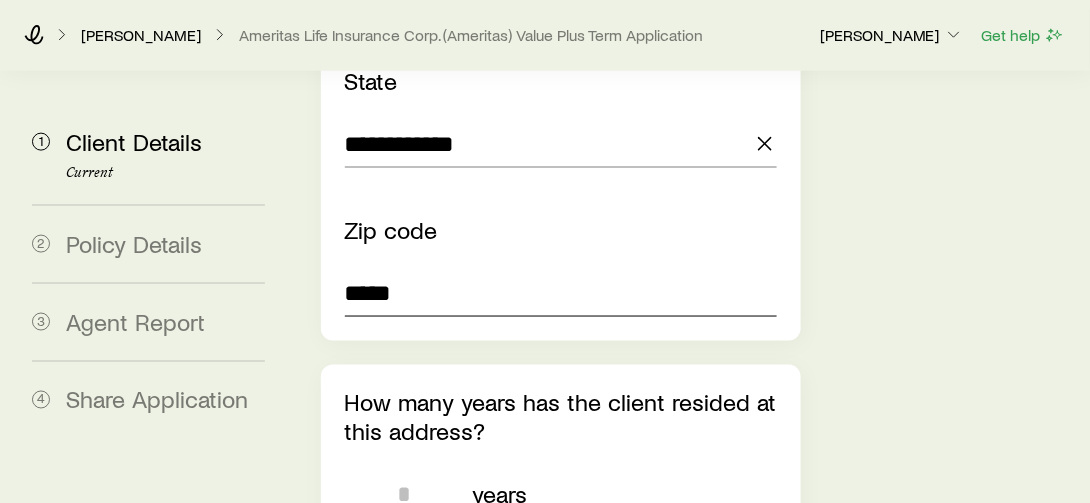 type on "*****" 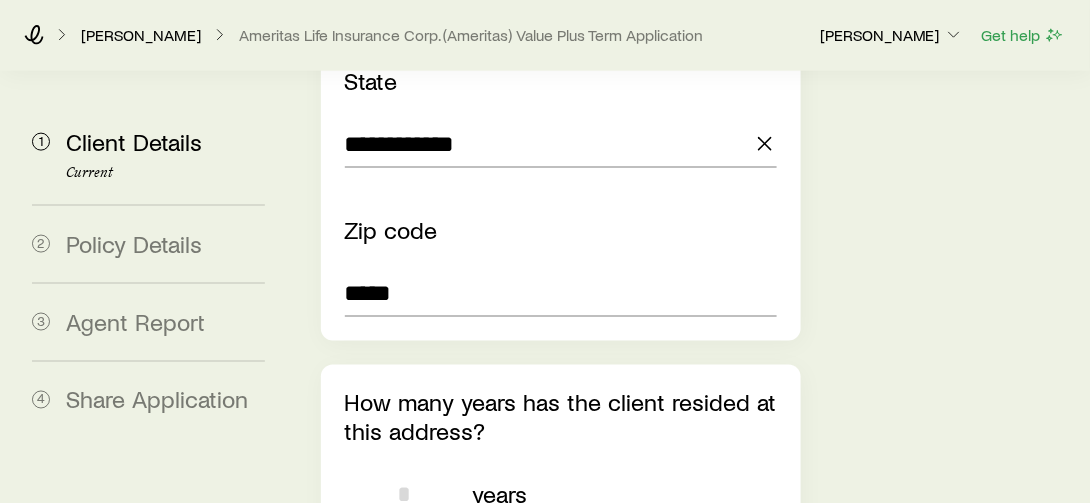 click at bounding box center [405, 495] 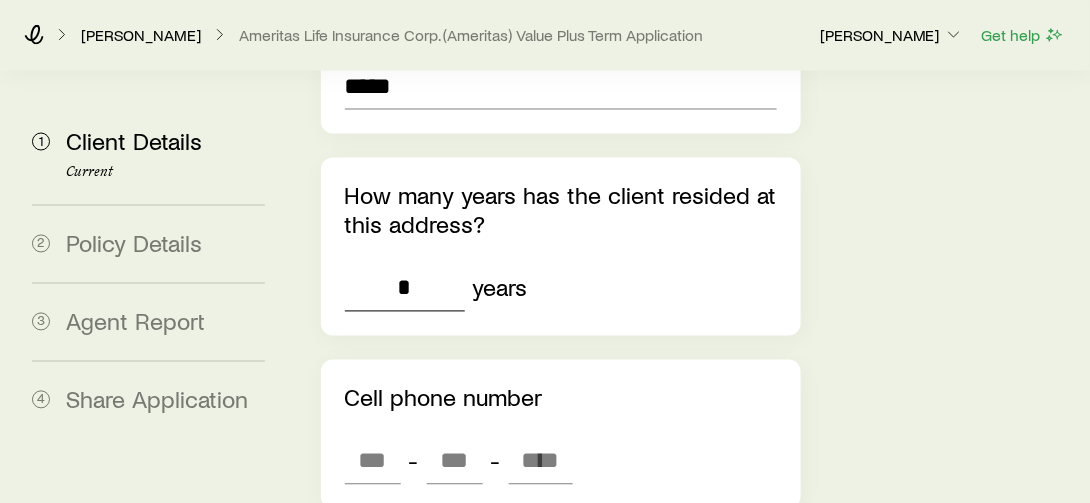scroll, scrollTop: 2598, scrollLeft: 0, axis: vertical 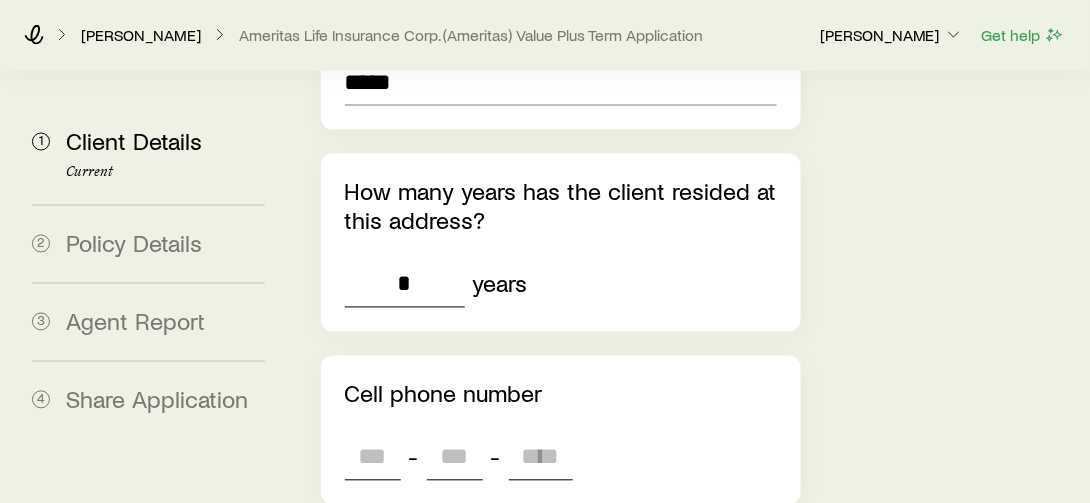 type on "*" 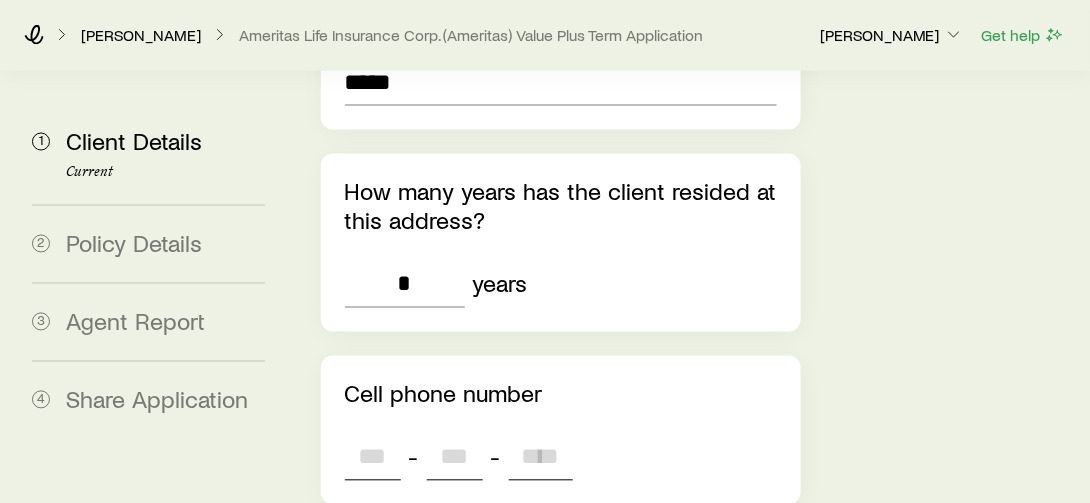 click at bounding box center [373, 457] 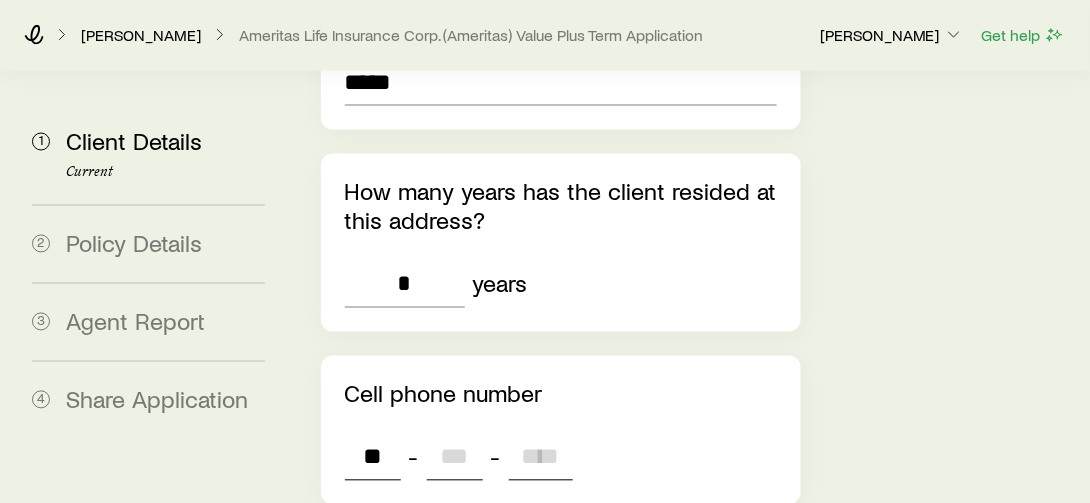 type on "***" 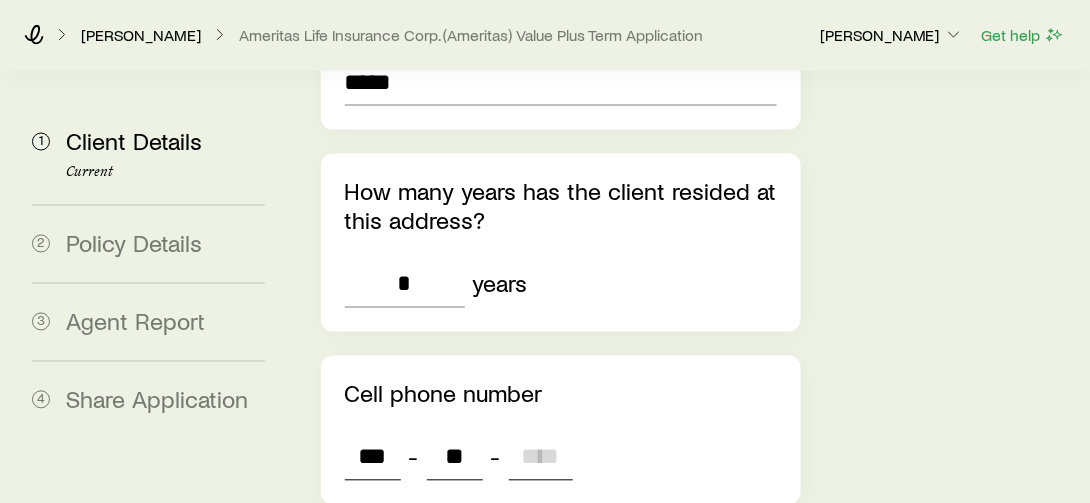 type on "***" 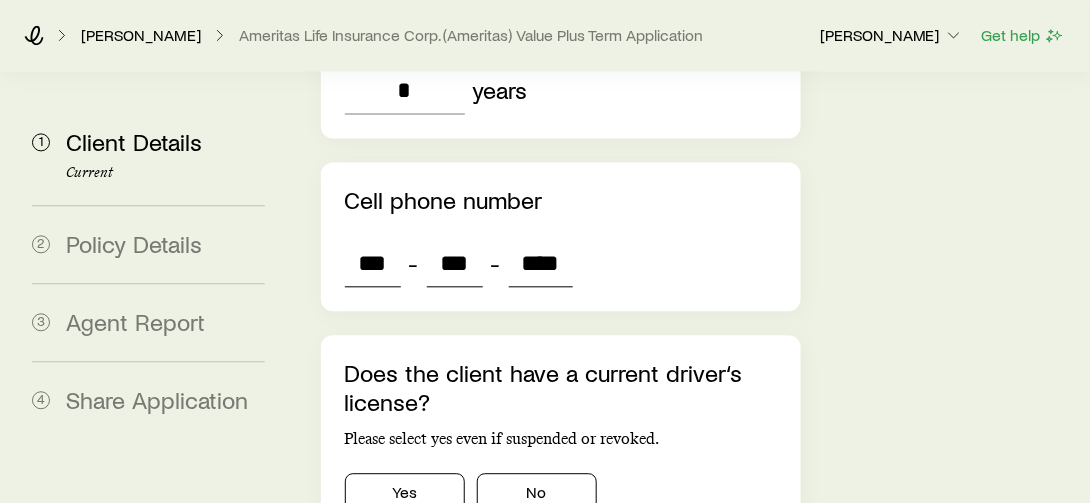 scroll, scrollTop: 2795, scrollLeft: 0, axis: vertical 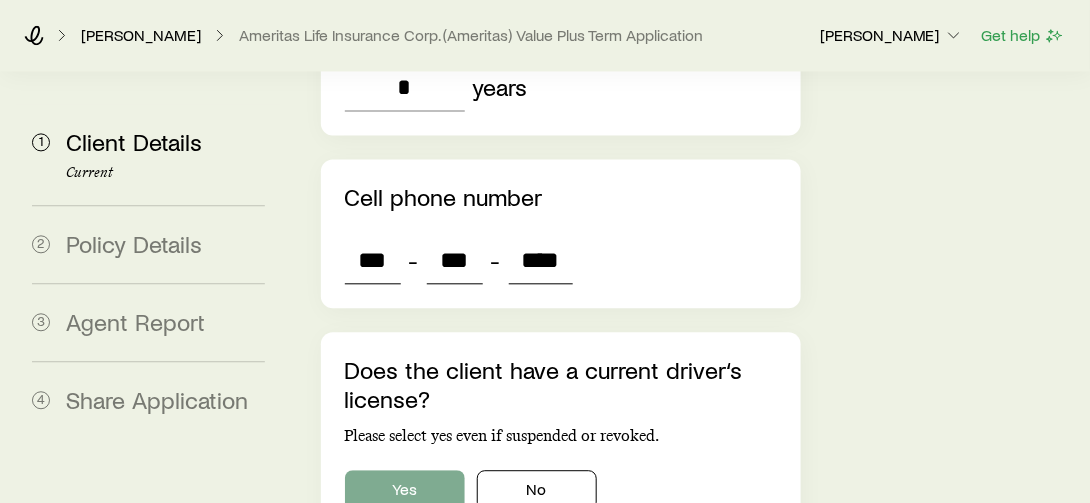 type on "****" 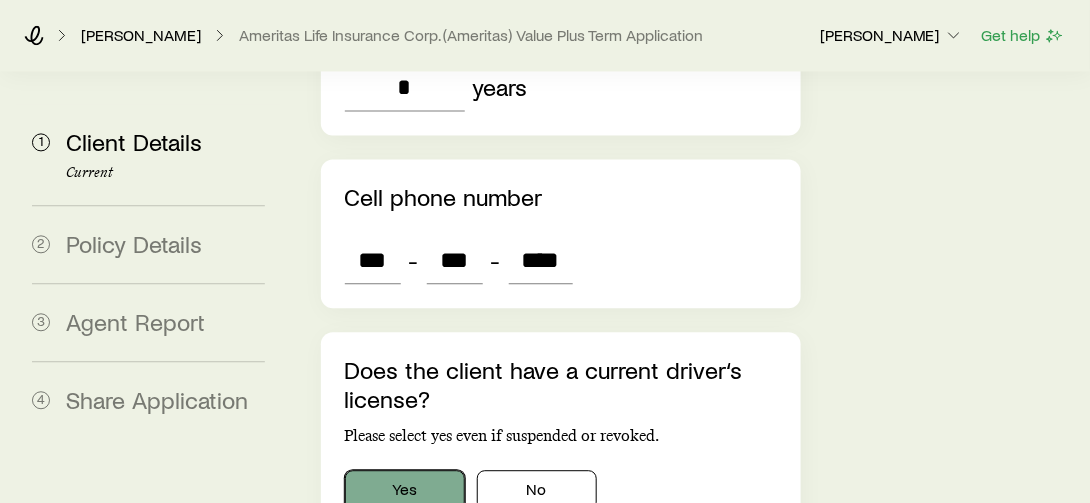 click on "Yes" at bounding box center (405, 490) 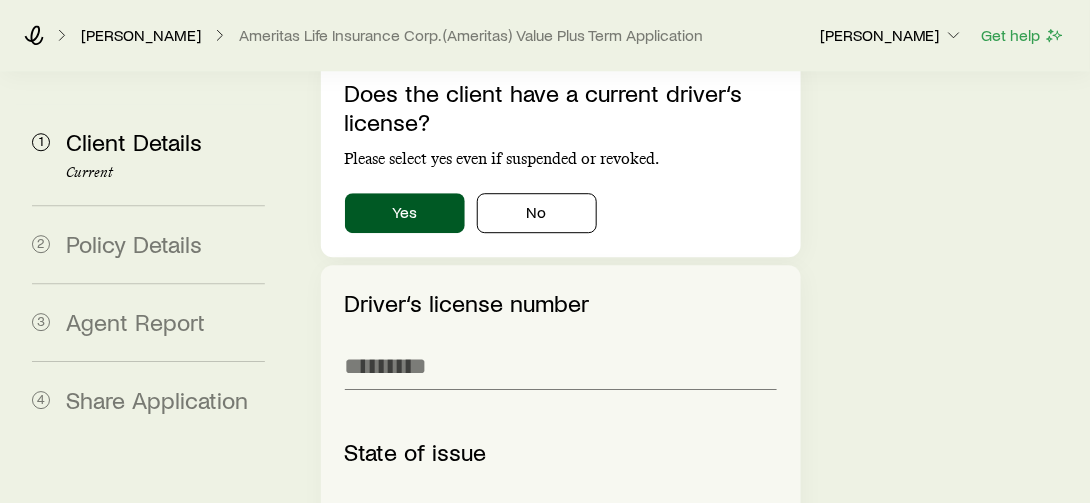 scroll, scrollTop: 3080, scrollLeft: 0, axis: vertical 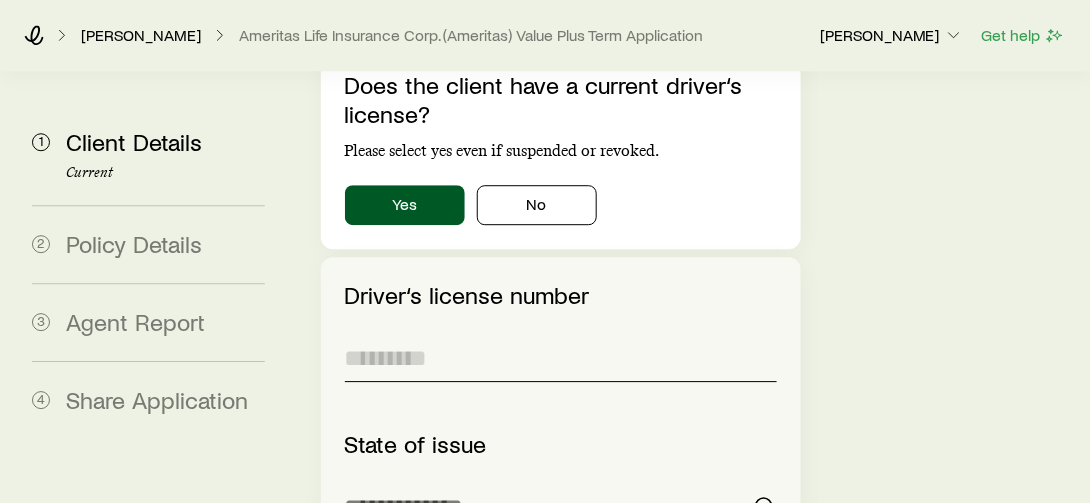 click on "Driver‘s license number" at bounding box center (561, 358) 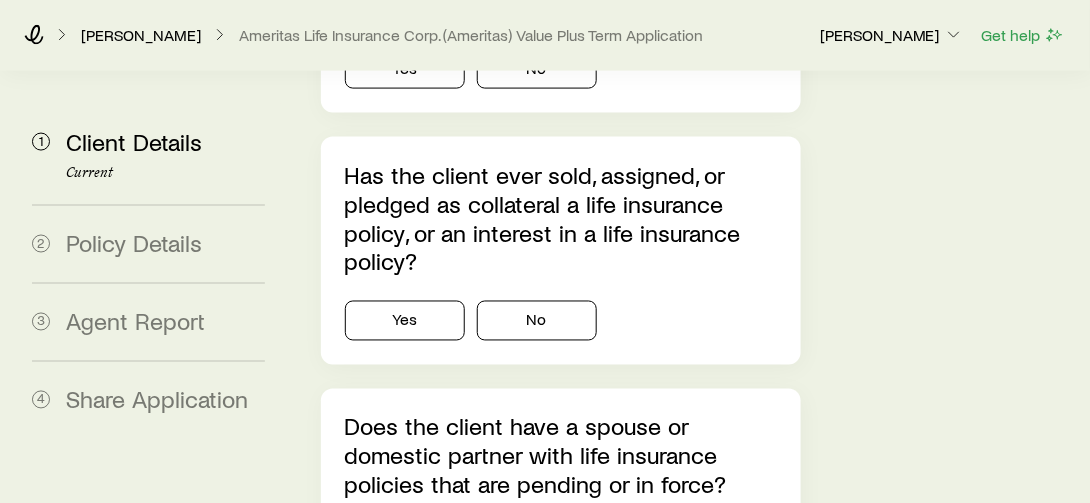 scroll, scrollTop: 6459, scrollLeft: 0, axis: vertical 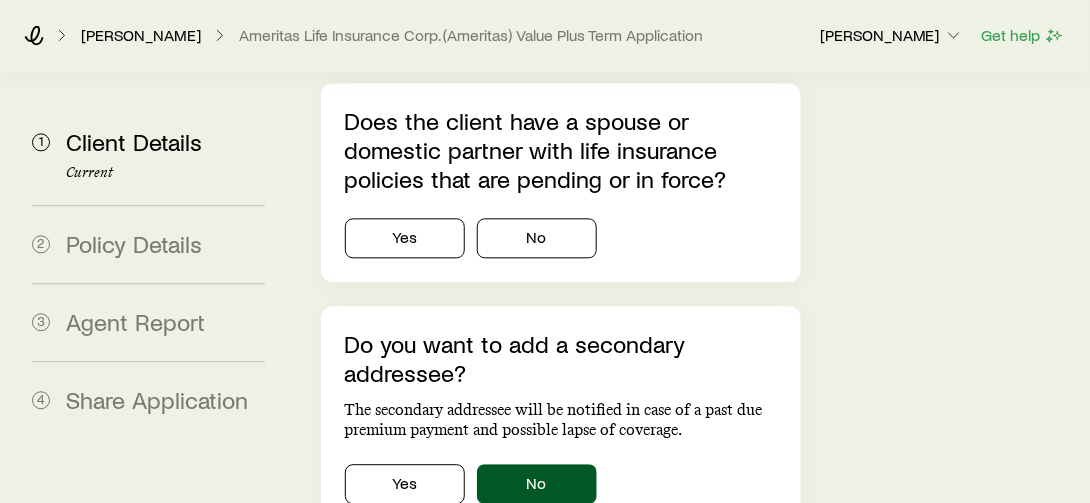 click on "**********" at bounding box center (561, -2730) 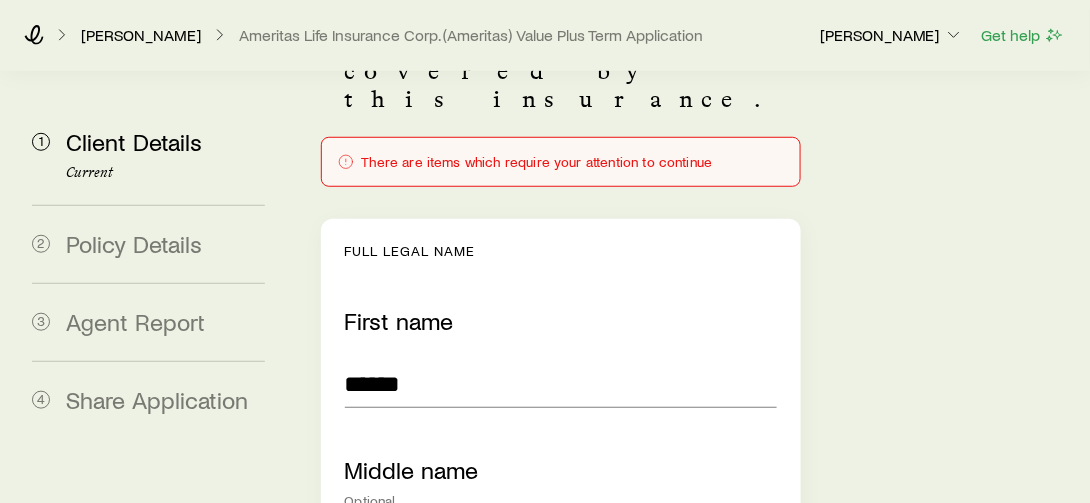 scroll, scrollTop: 0, scrollLeft: 0, axis: both 